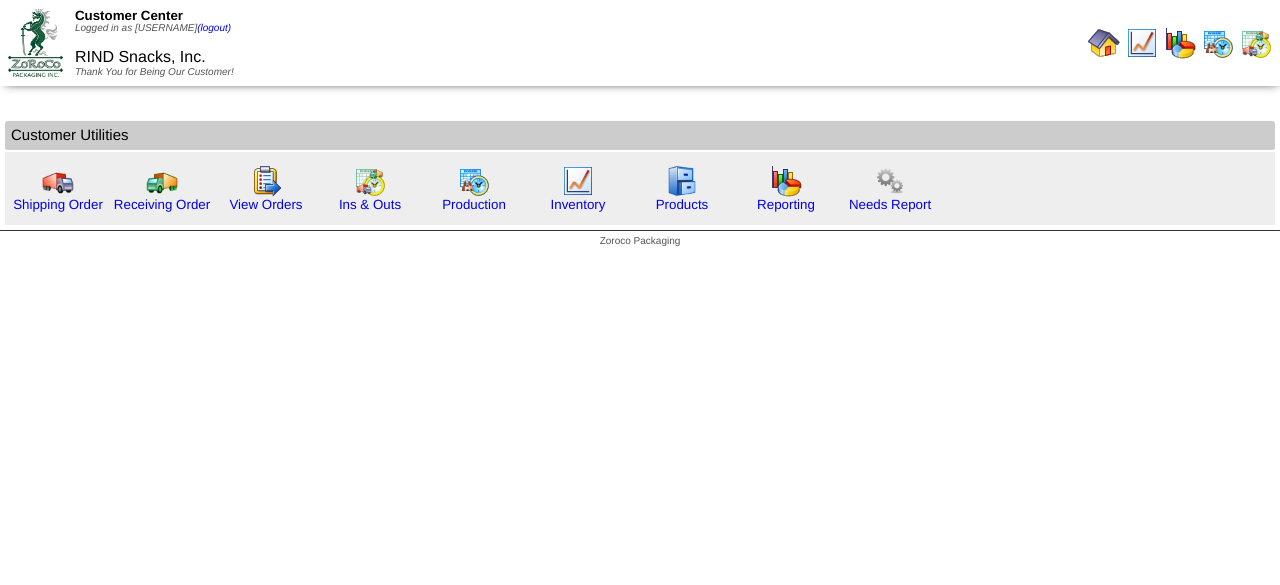 scroll, scrollTop: 0, scrollLeft: 0, axis: both 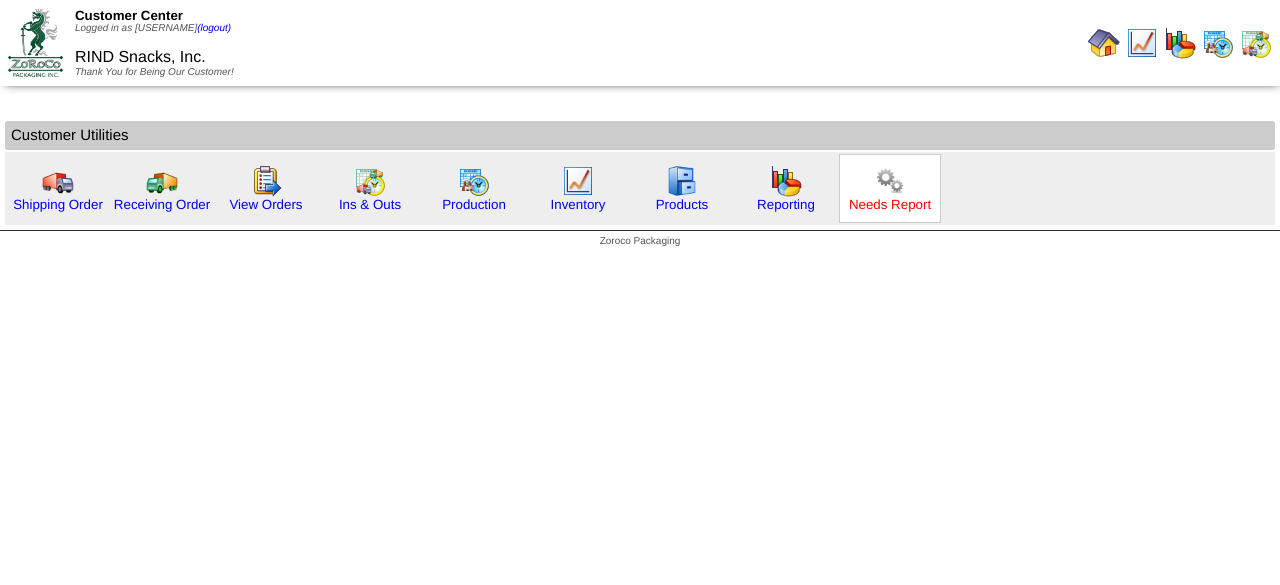 click on "Needs Report" at bounding box center (890, 204) 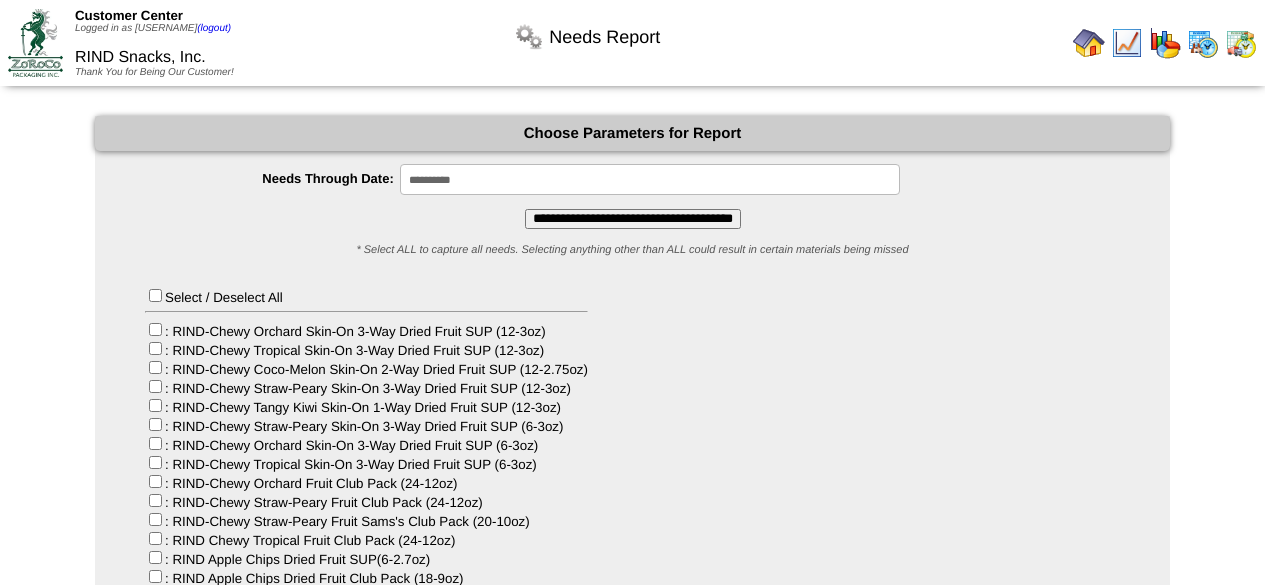 scroll, scrollTop: 0, scrollLeft: 0, axis: both 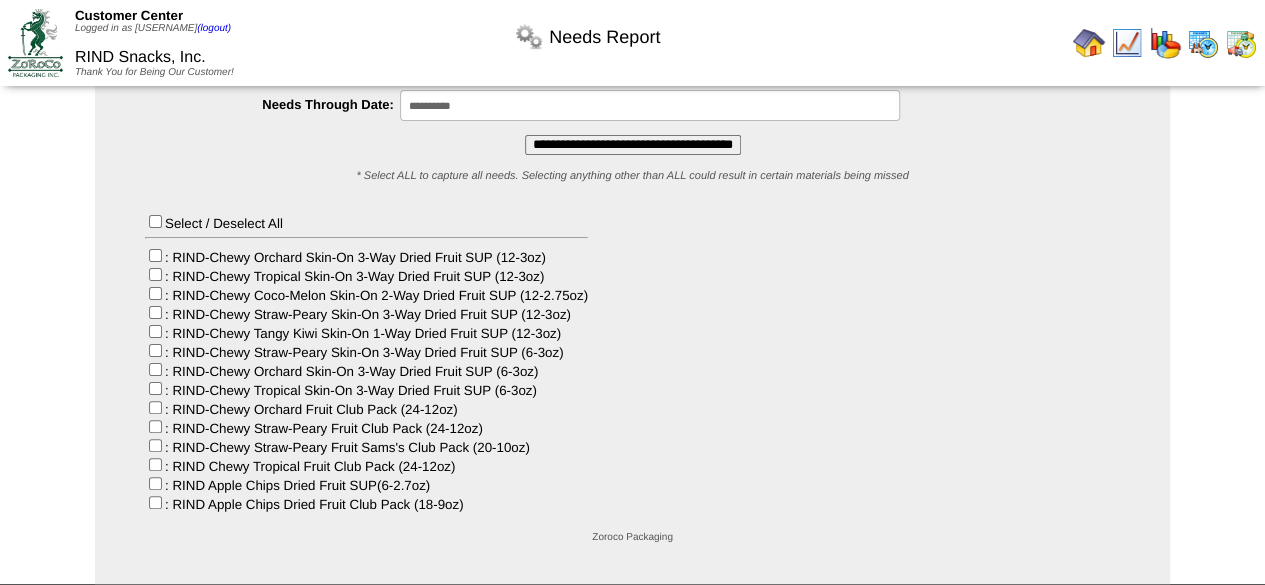 click on "**********" at bounding box center (633, 145) 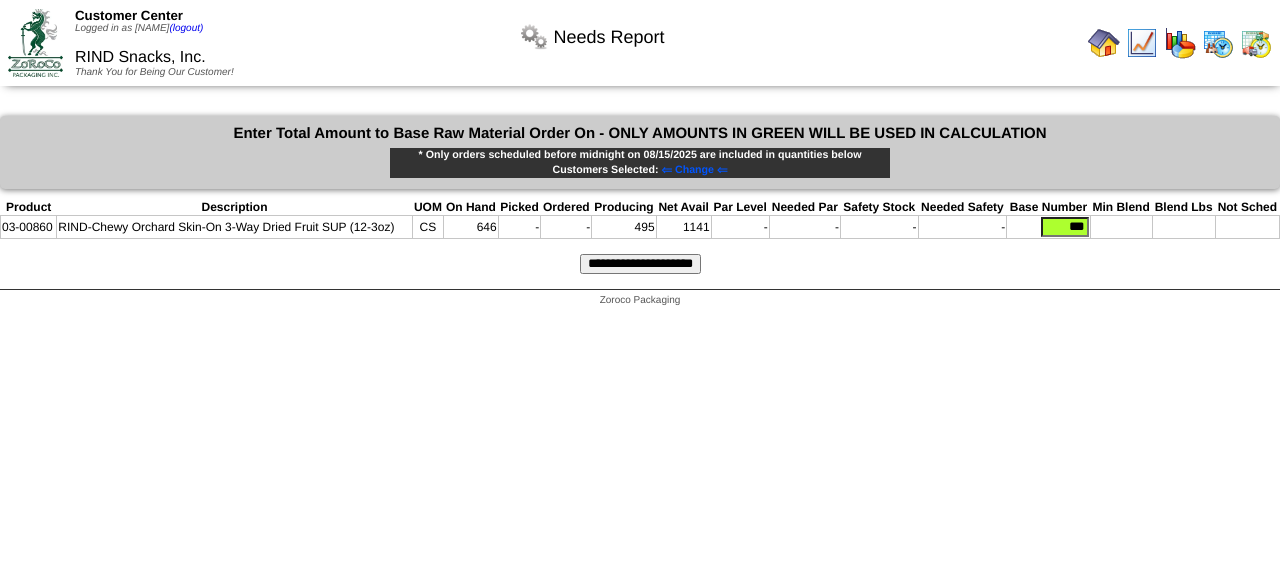 scroll, scrollTop: 0, scrollLeft: 0, axis: both 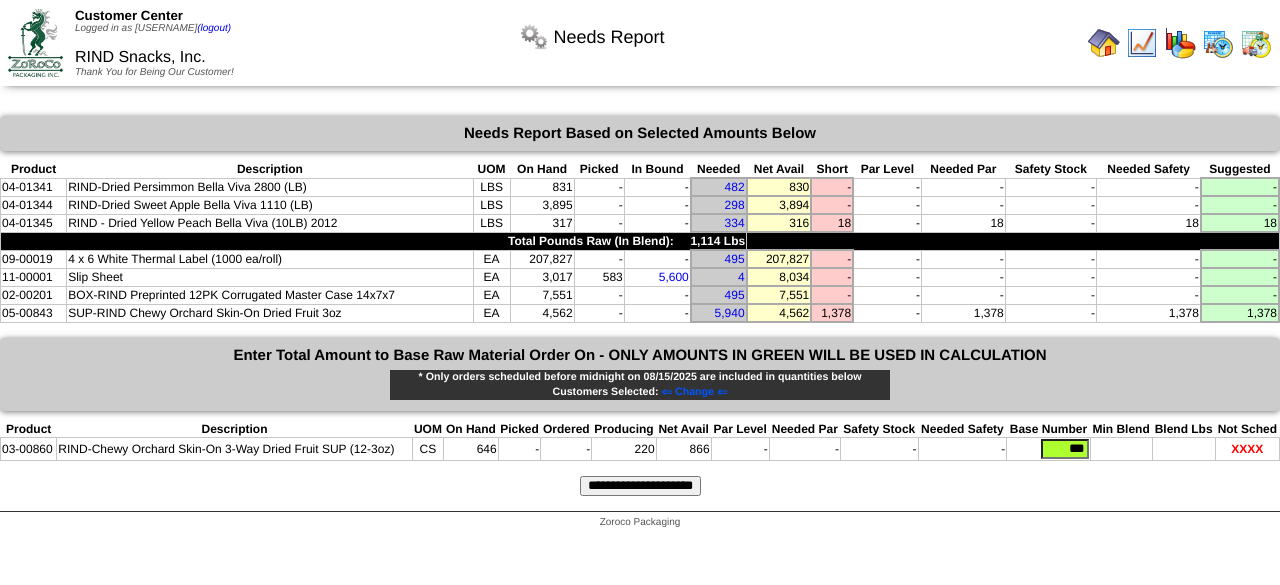 drag, startPoint x: 1057, startPoint y: 450, endPoint x: 1122, endPoint y: 440, distance: 65.76473 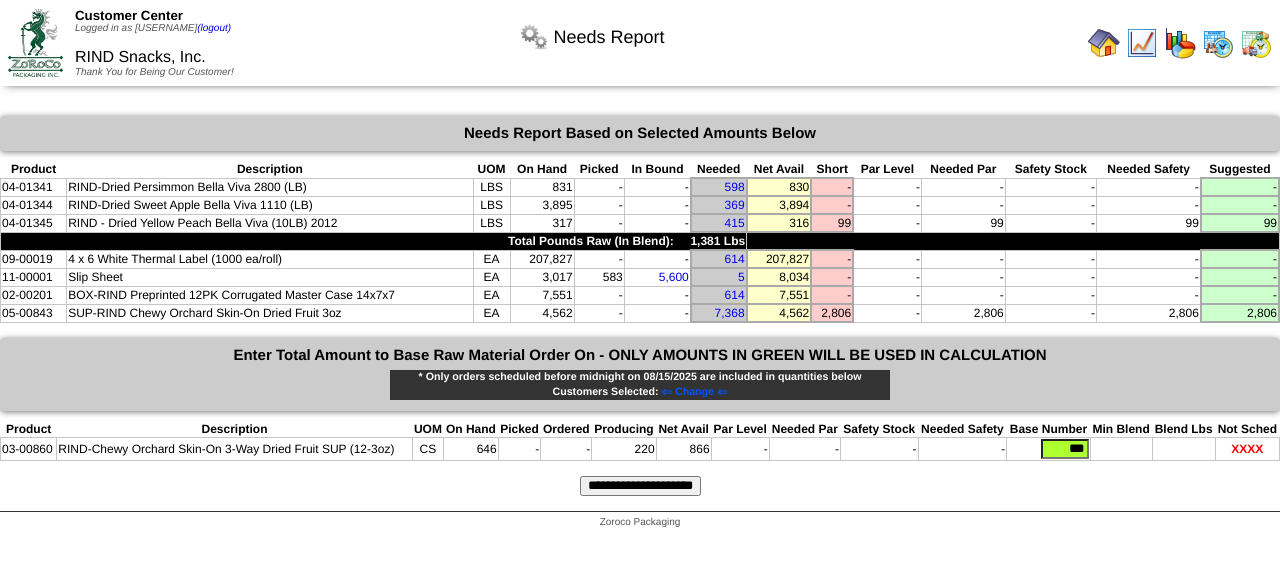 scroll, scrollTop: 0, scrollLeft: 0, axis: both 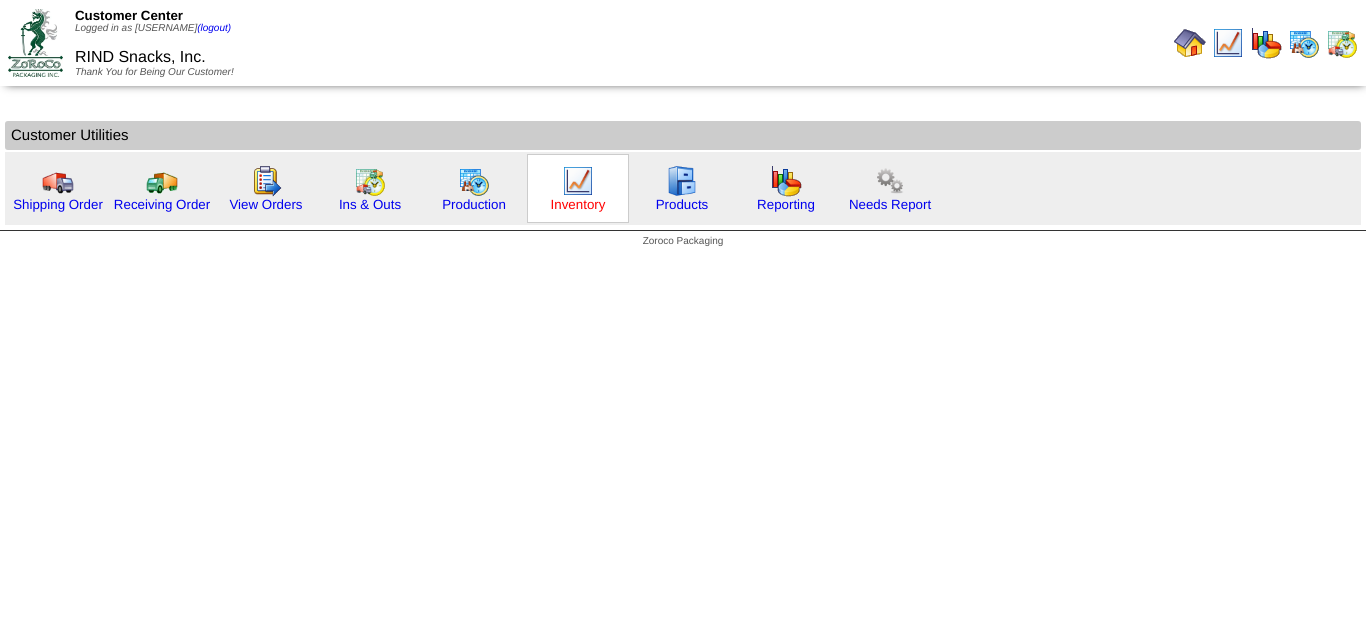 click on "Inventory" at bounding box center [578, 204] 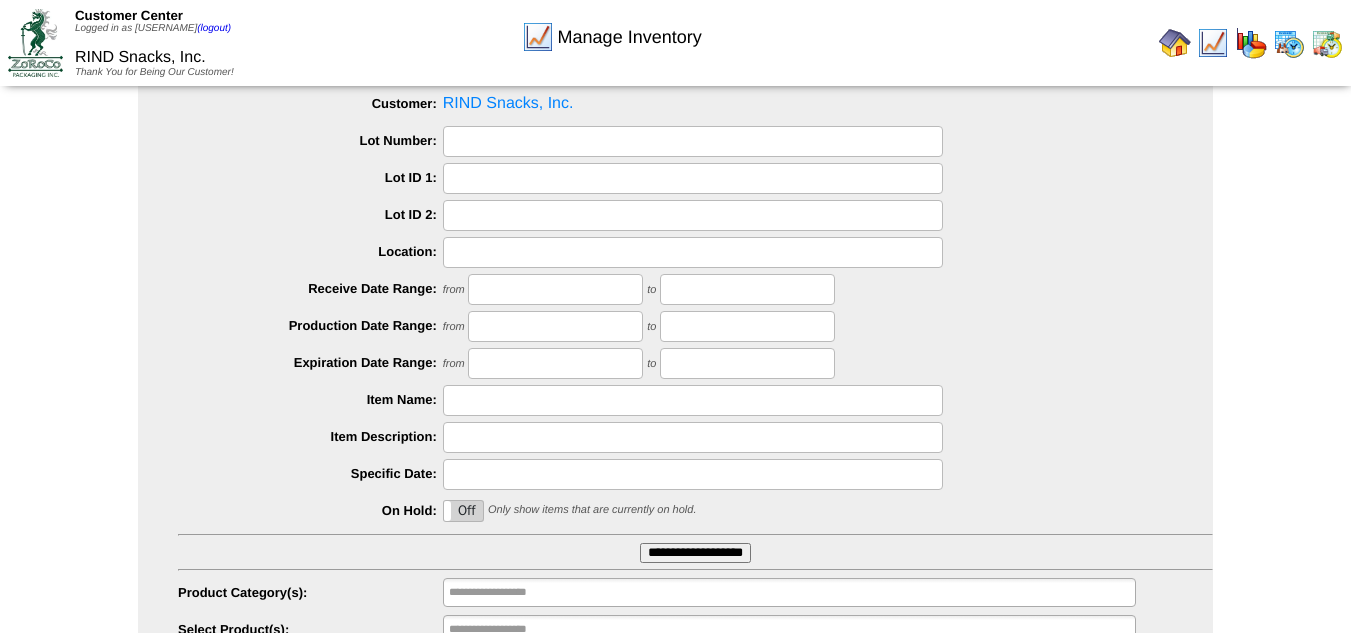 scroll, scrollTop: 160, scrollLeft: 0, axis: vertical 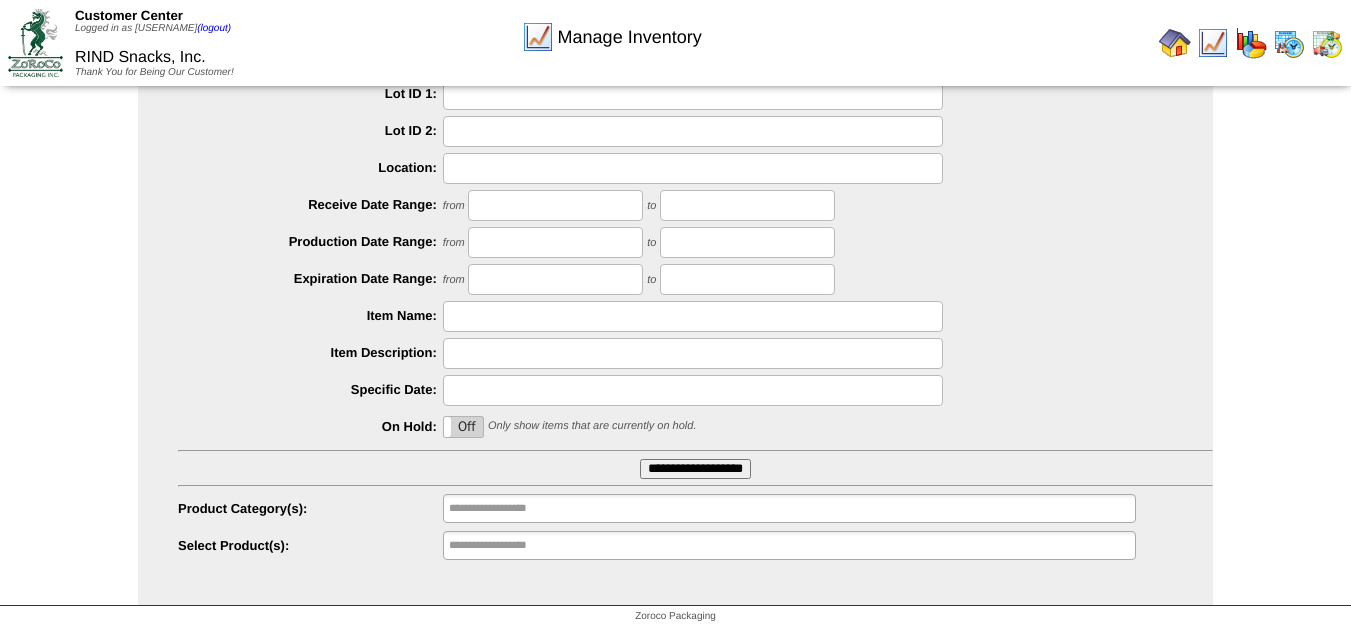click on "**********" at bounding box center [695, 469] 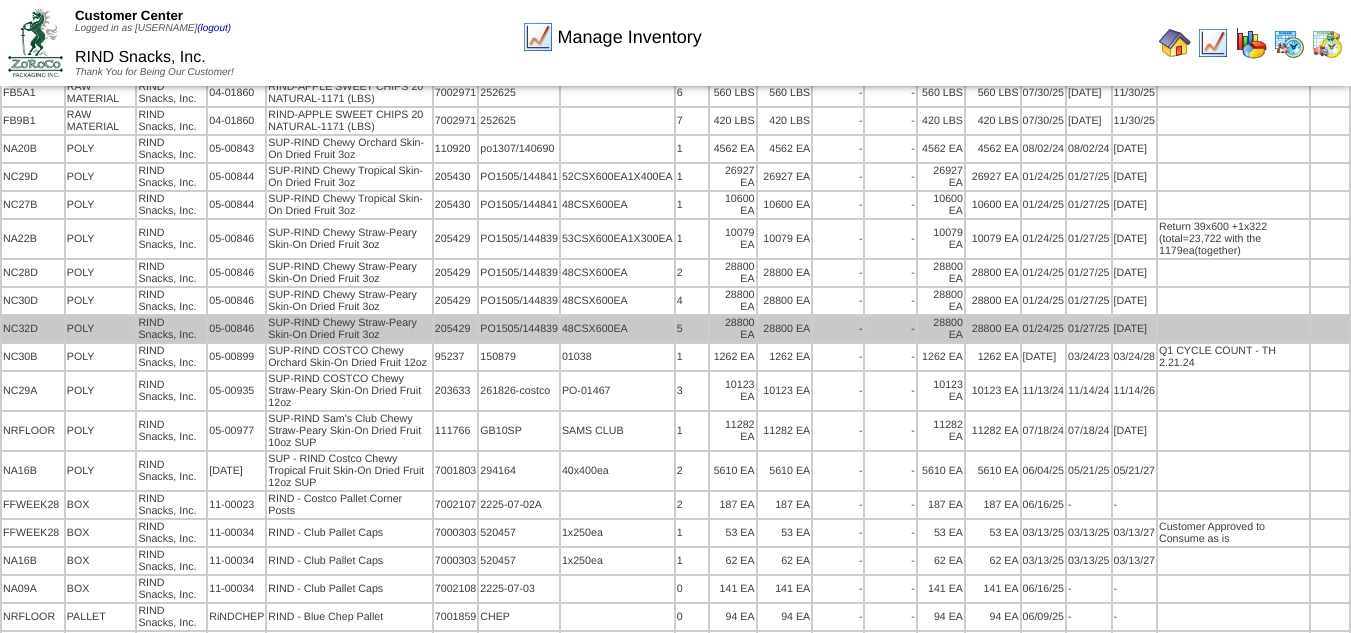 scroll, scrollTop: 1696, scrollLeft: 0, axis: vertical 